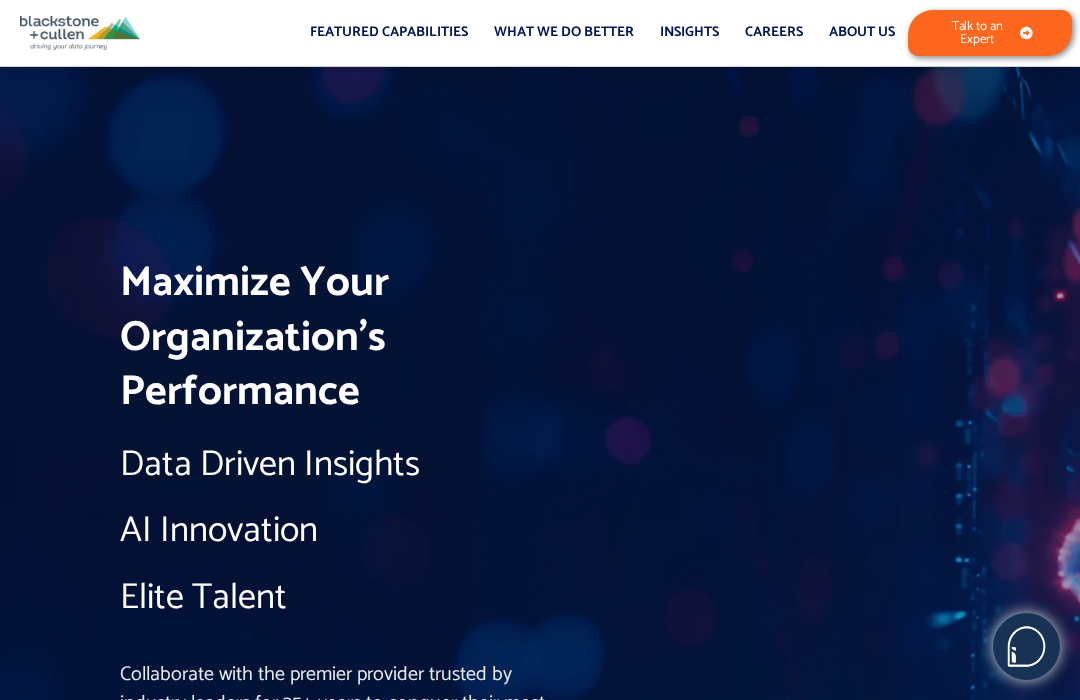 scroll, scrollTop: 0, scrollLeft: 0, axis: both 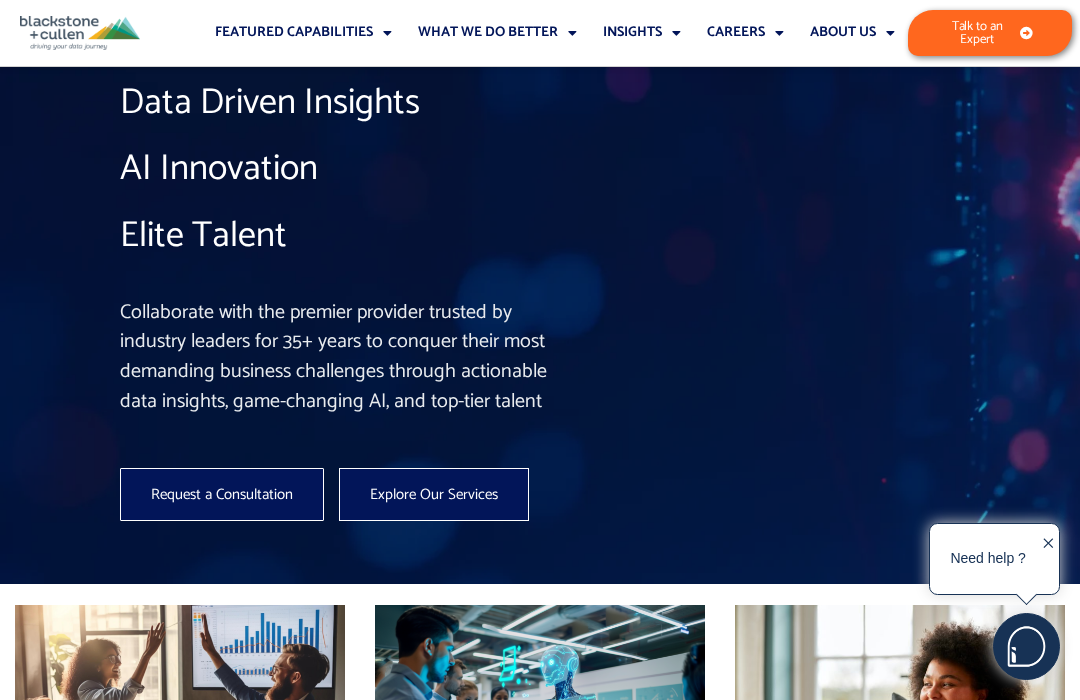 click on "Featured Capabilities" 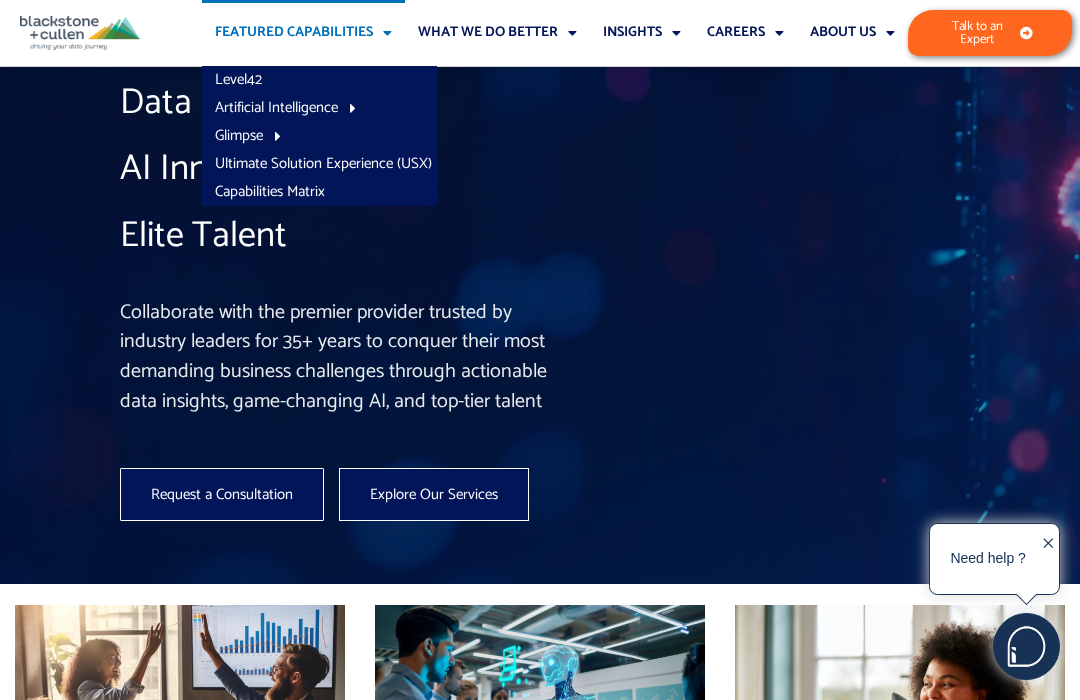 click on "Capabilities Matrix" 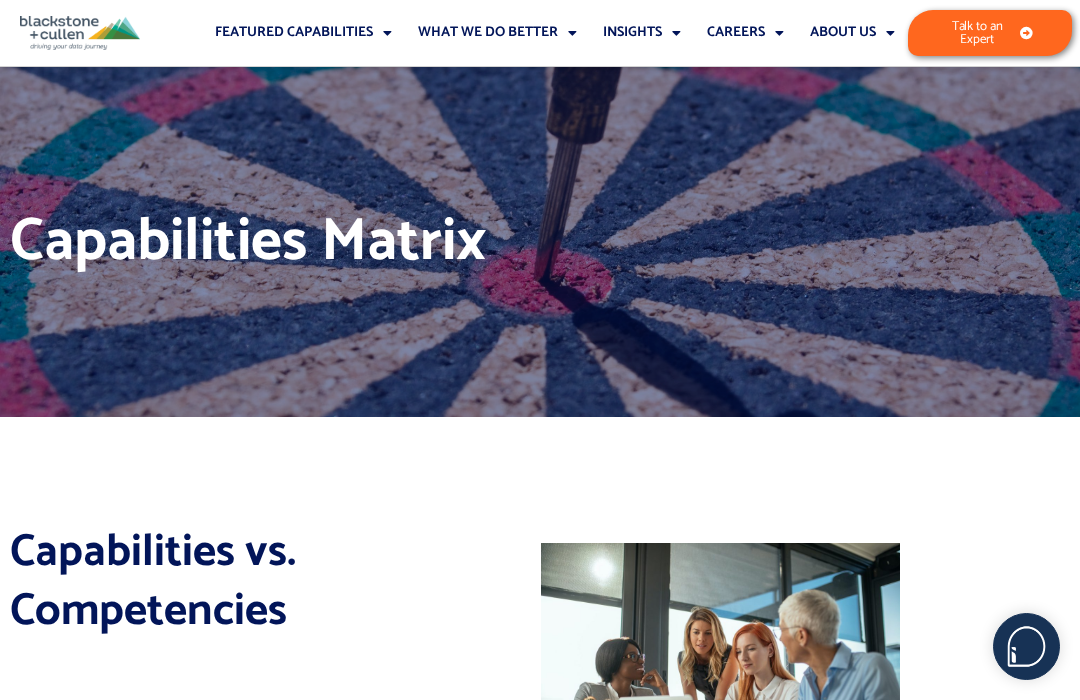 scroll, scrollTop: 0, scrollLeft: 0, axis: both 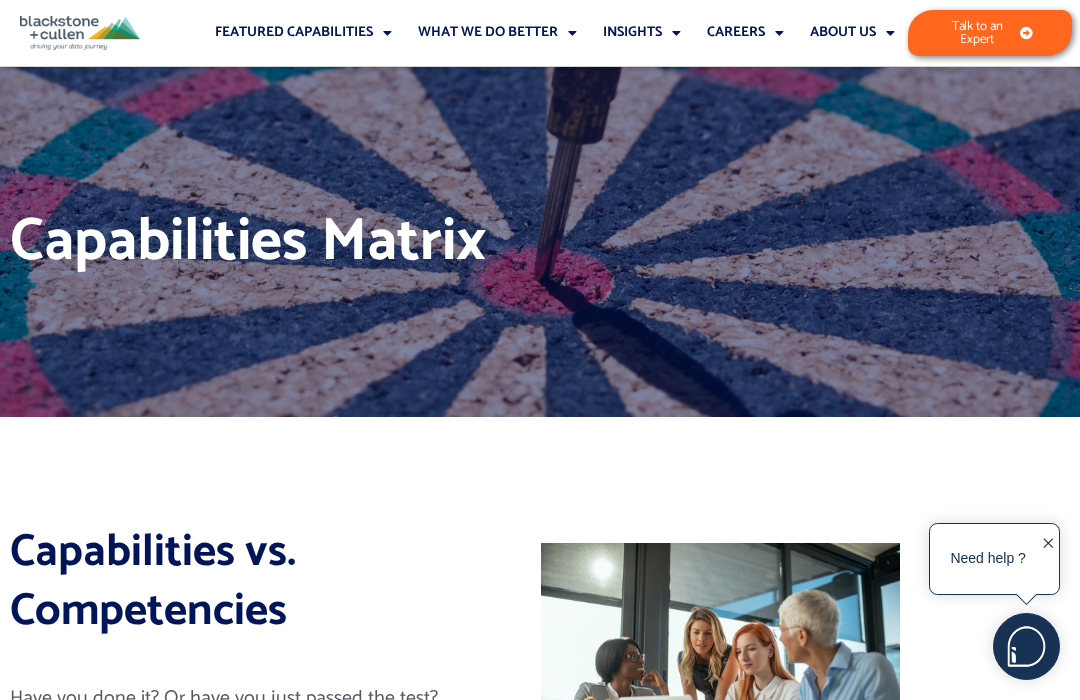 click on "Featured Capabilities" 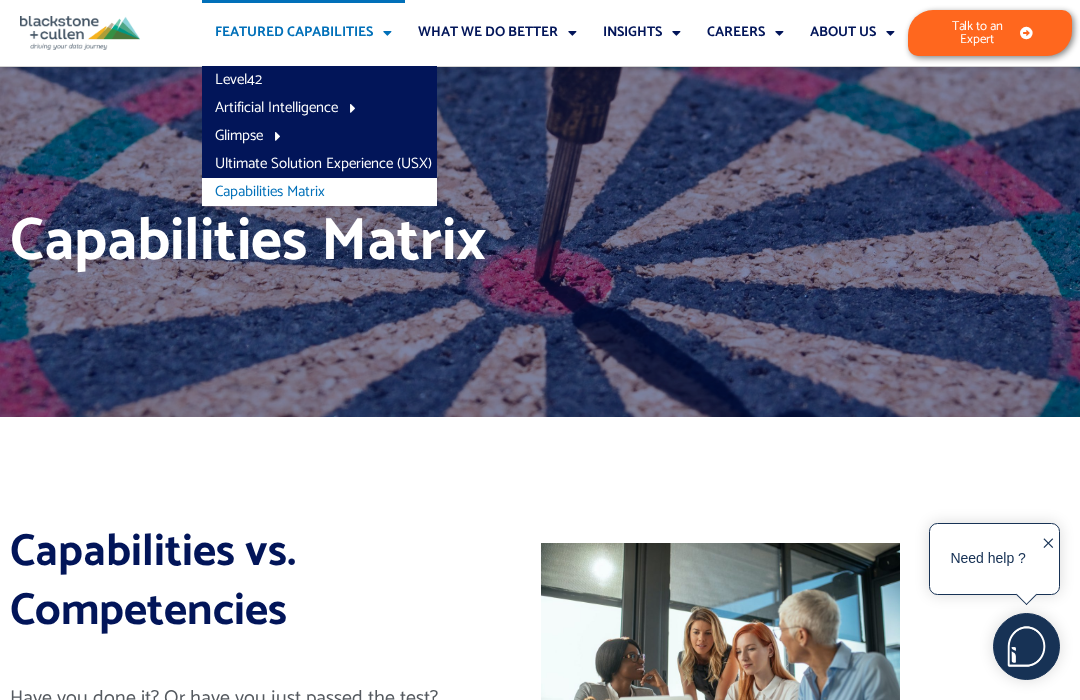 click on "Artificial Intelligence" 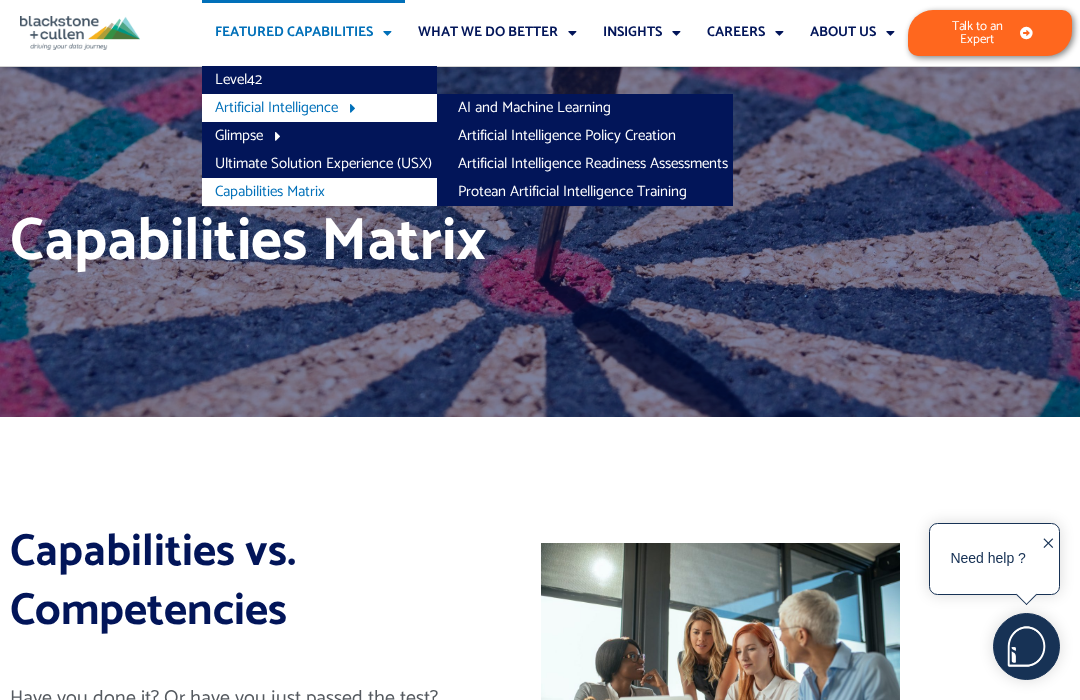 click on "Capabilities Matrix" at bounding box center [540, 242] 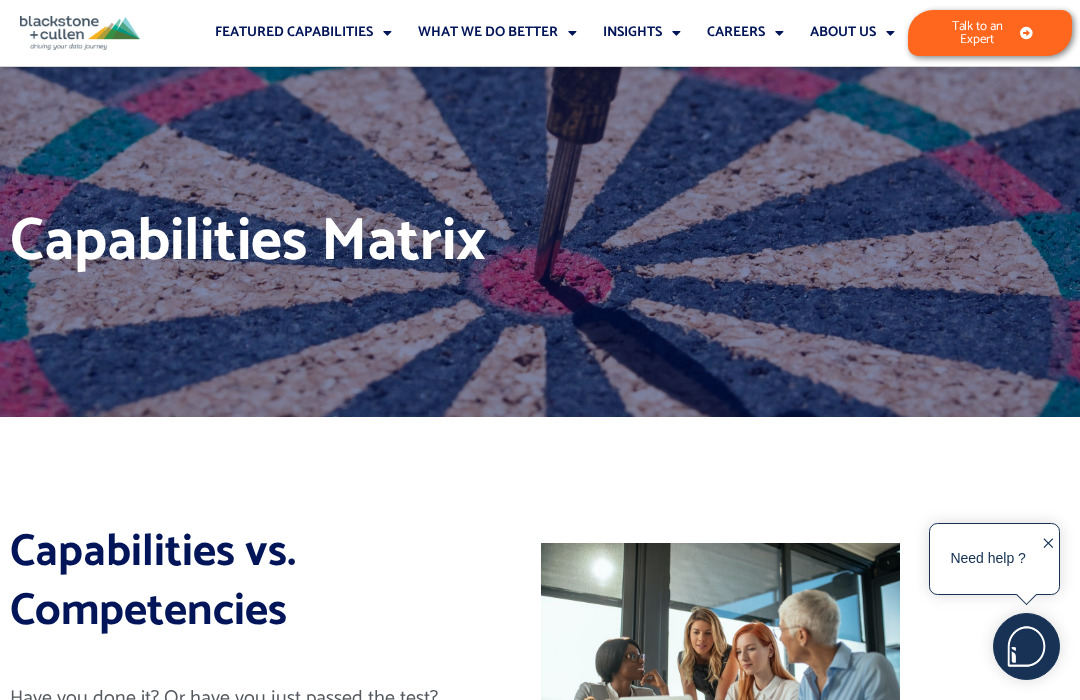 click on "What We Do Better" 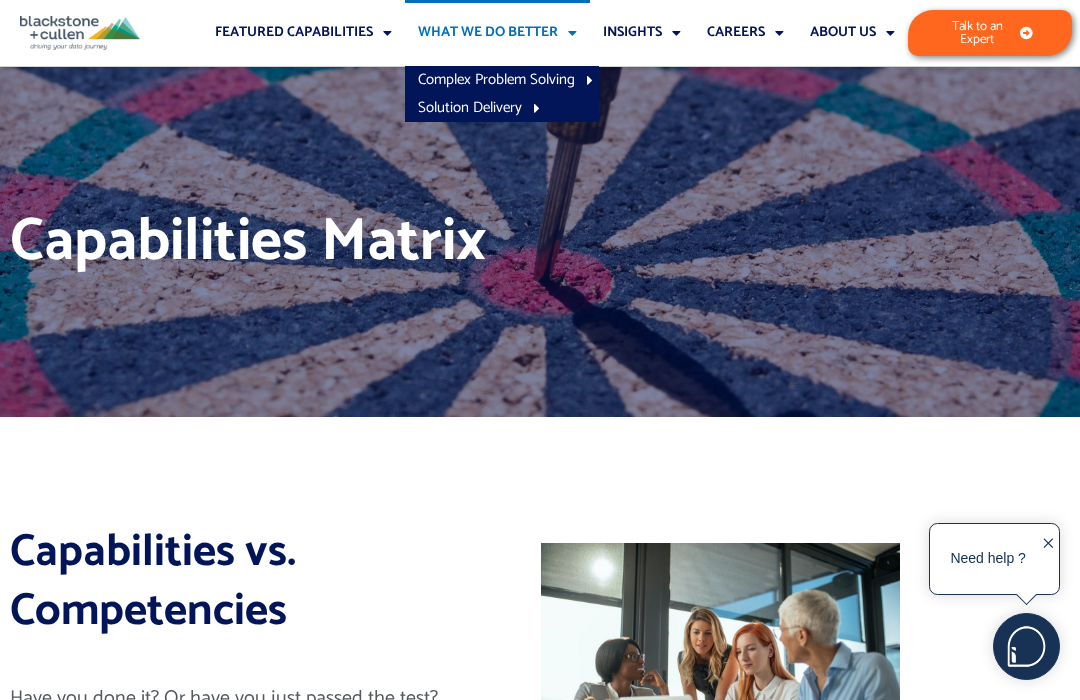 click on "What We Do Better" 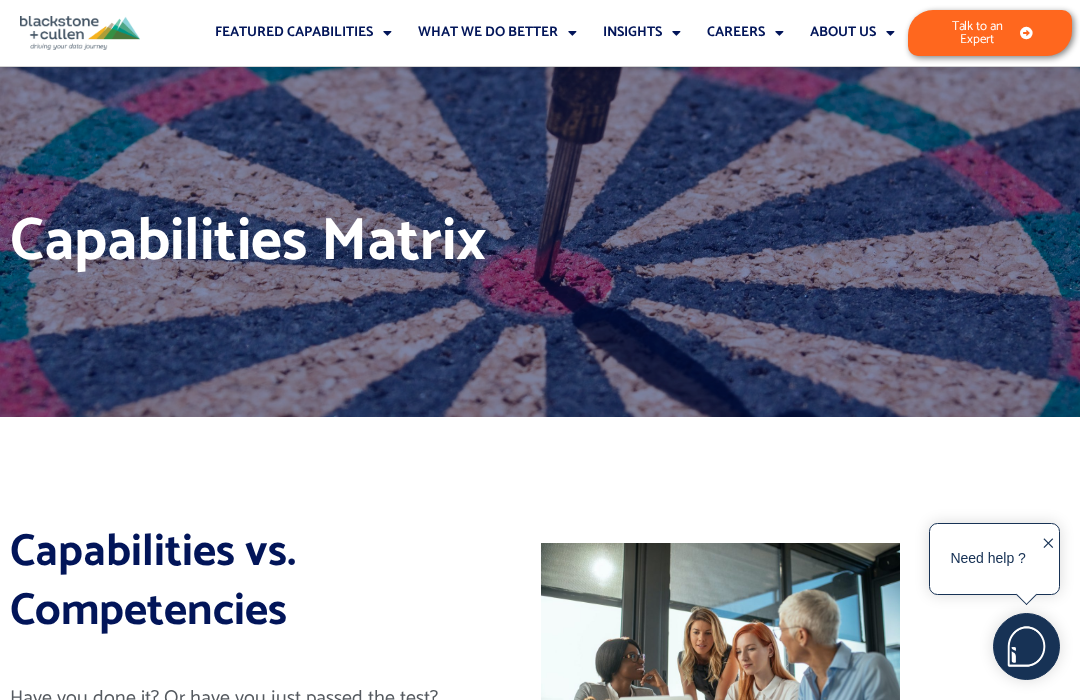 click on "What We Do Better" 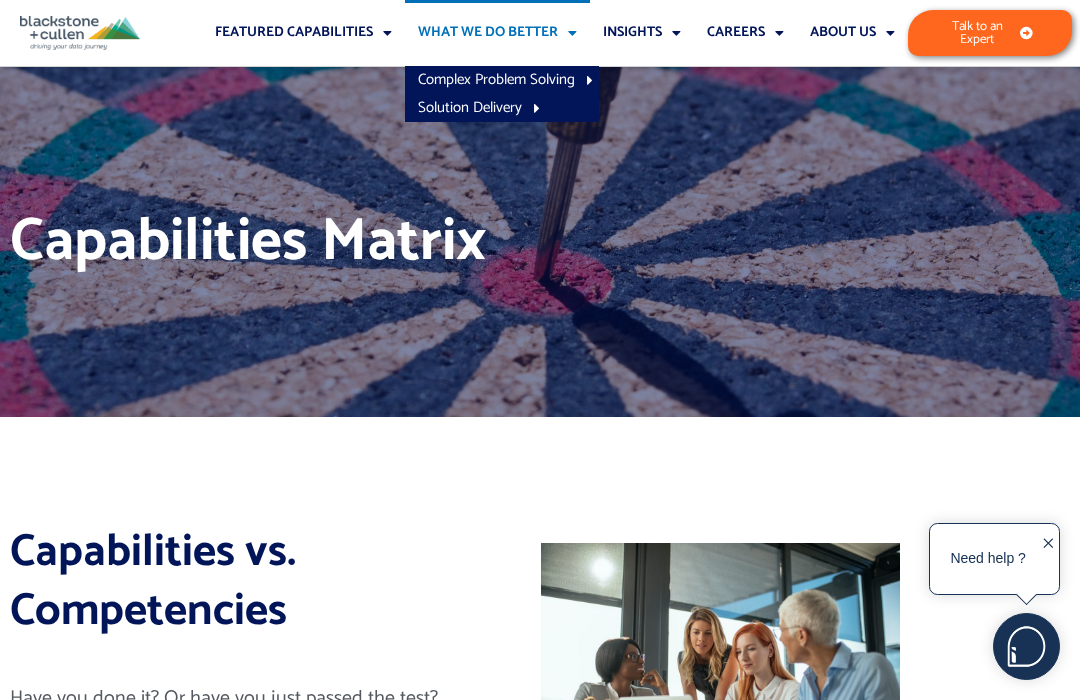 click on "Solution Delivery" 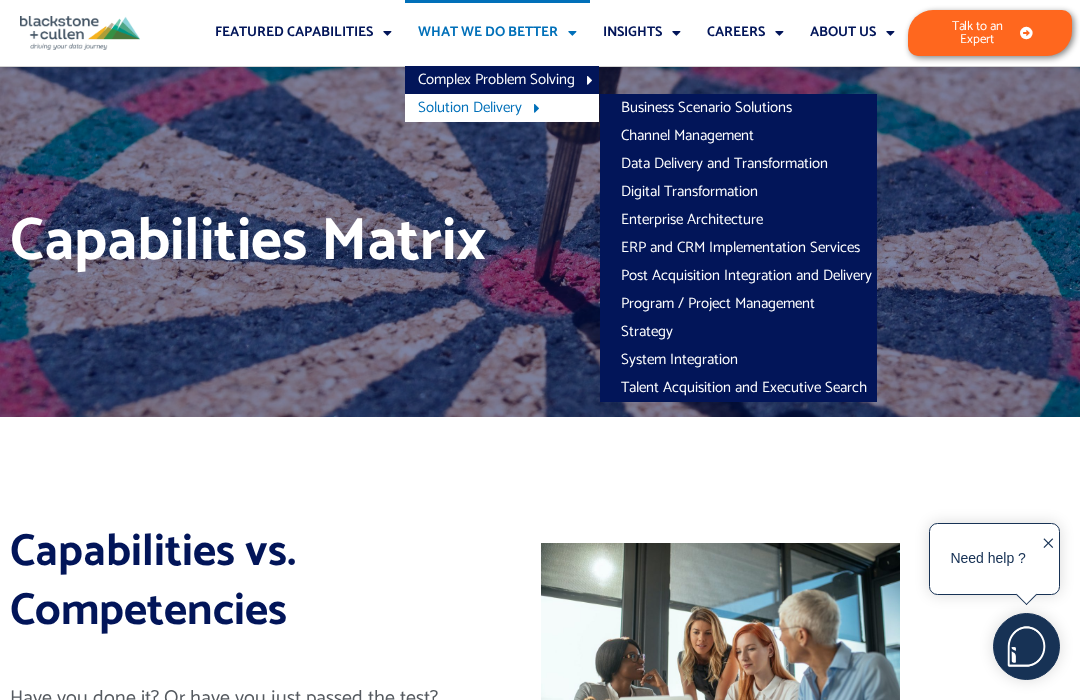 click on "Insights" 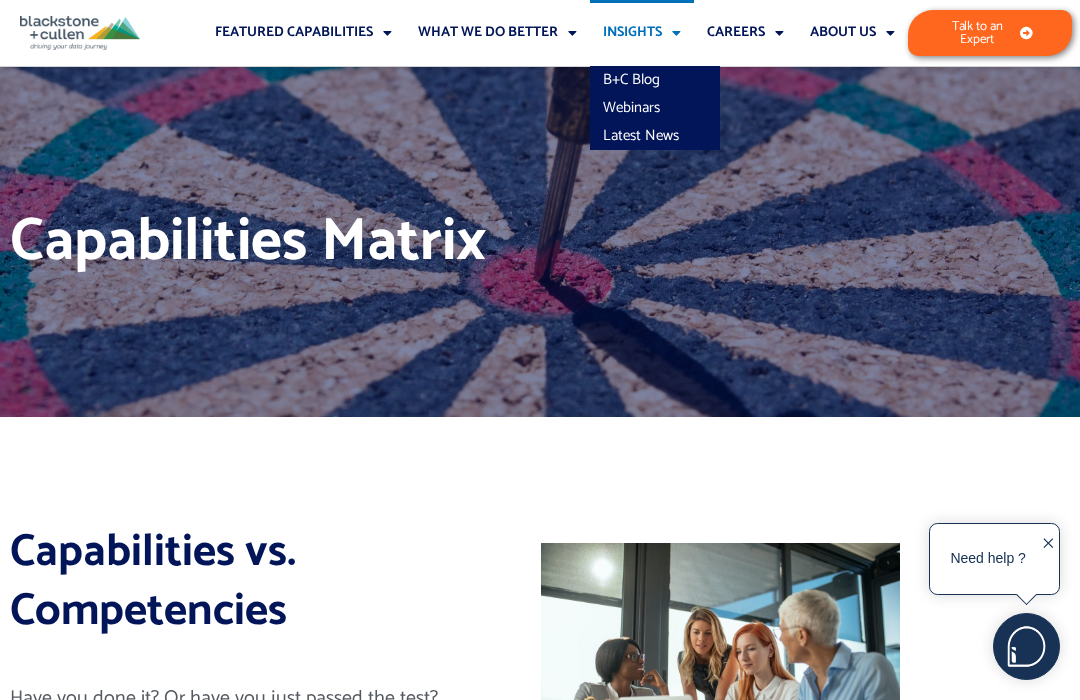 click on "B+C Blog" 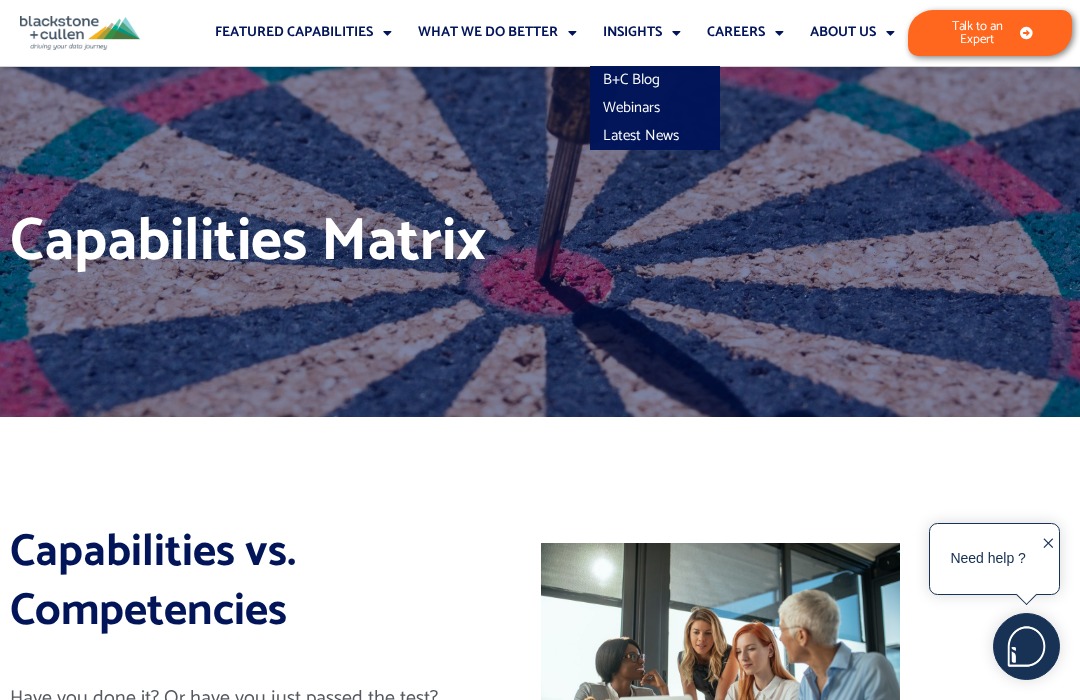 click on "Capabilities Matrix" at bounding box center [540, 242] 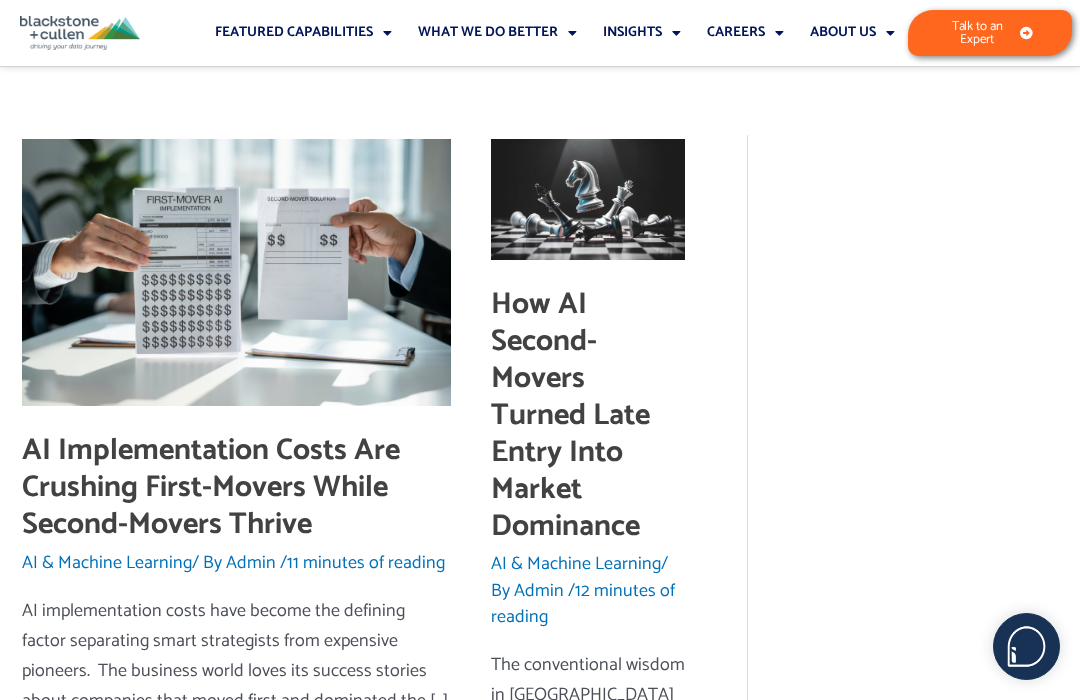 scroll, scrollTop: 0, scrollLeft: 0, axis: both 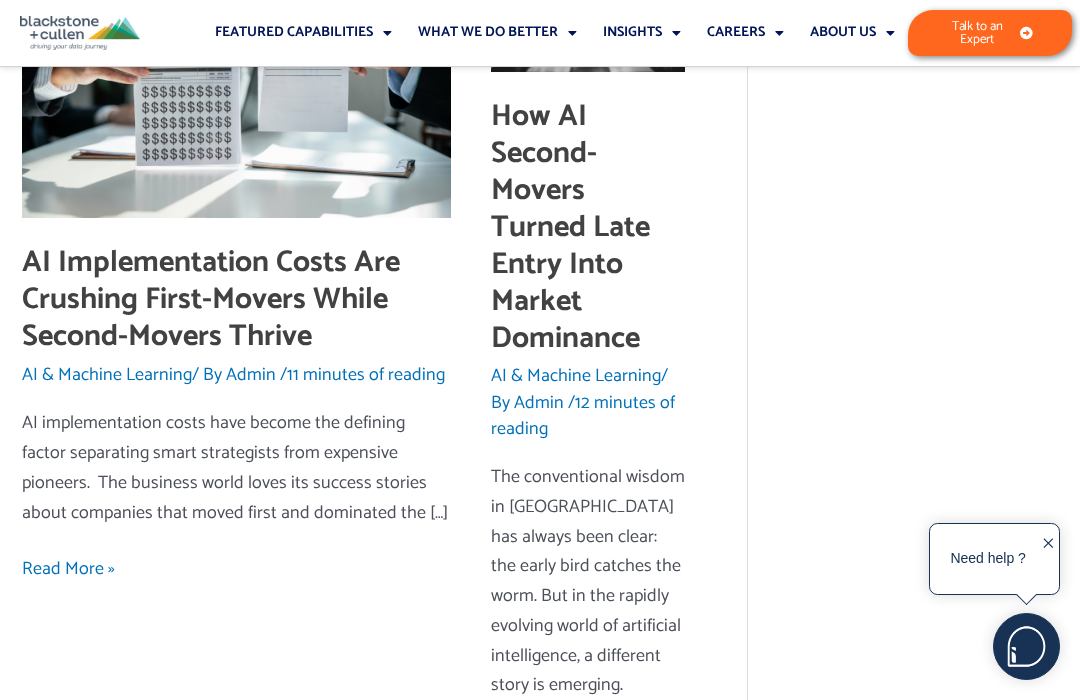 click 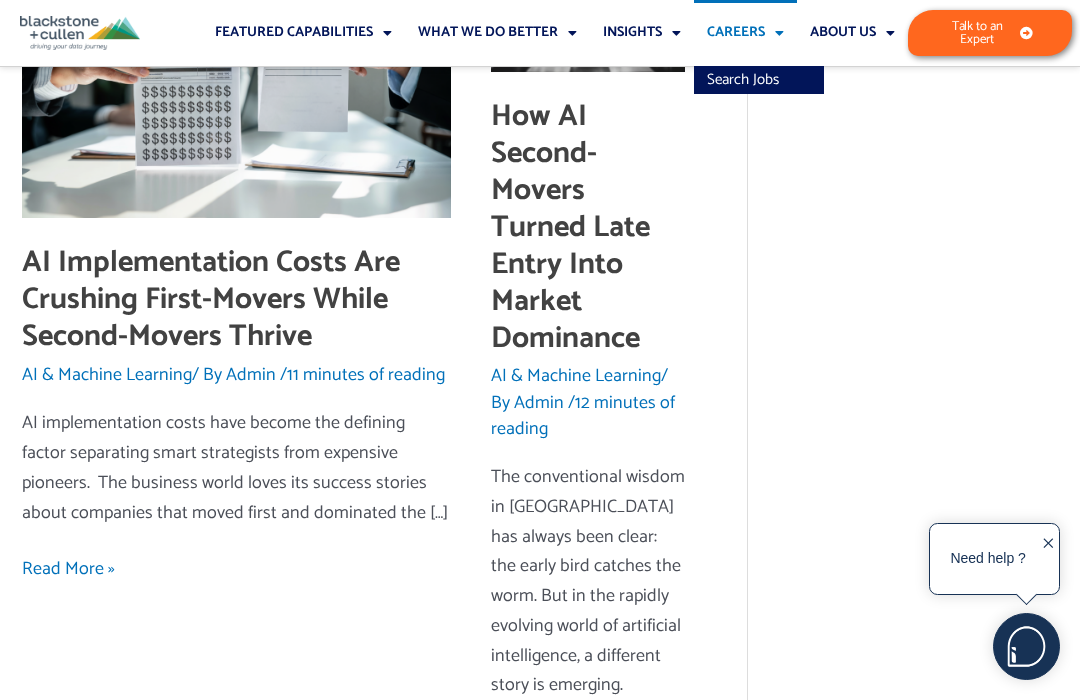 click on "About Us" 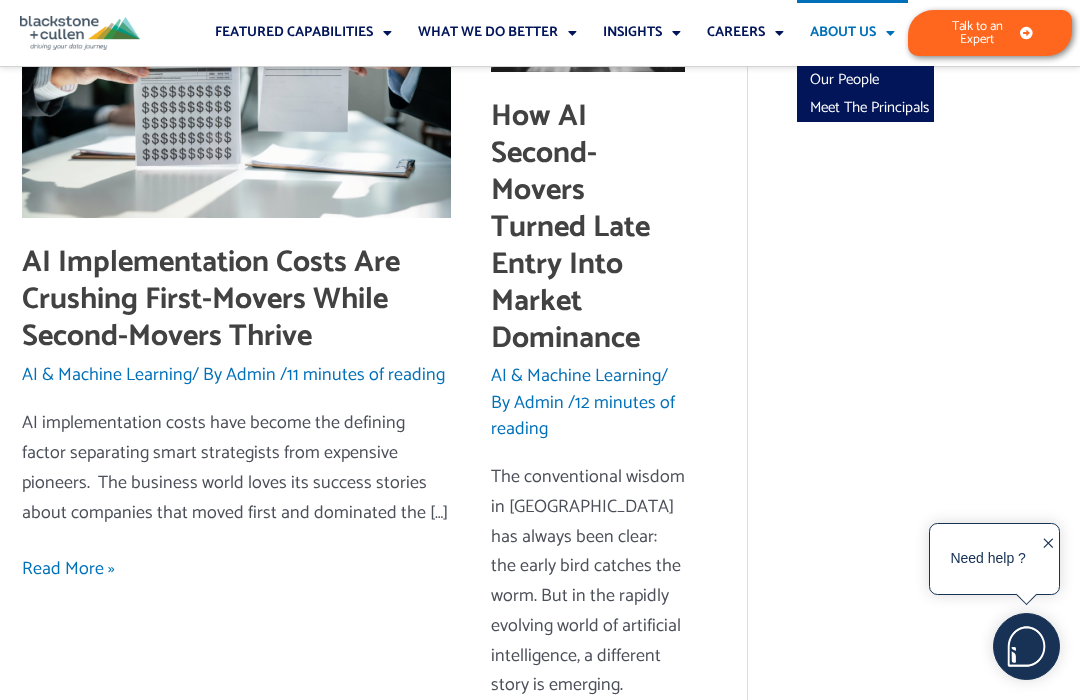 click on "Our People" 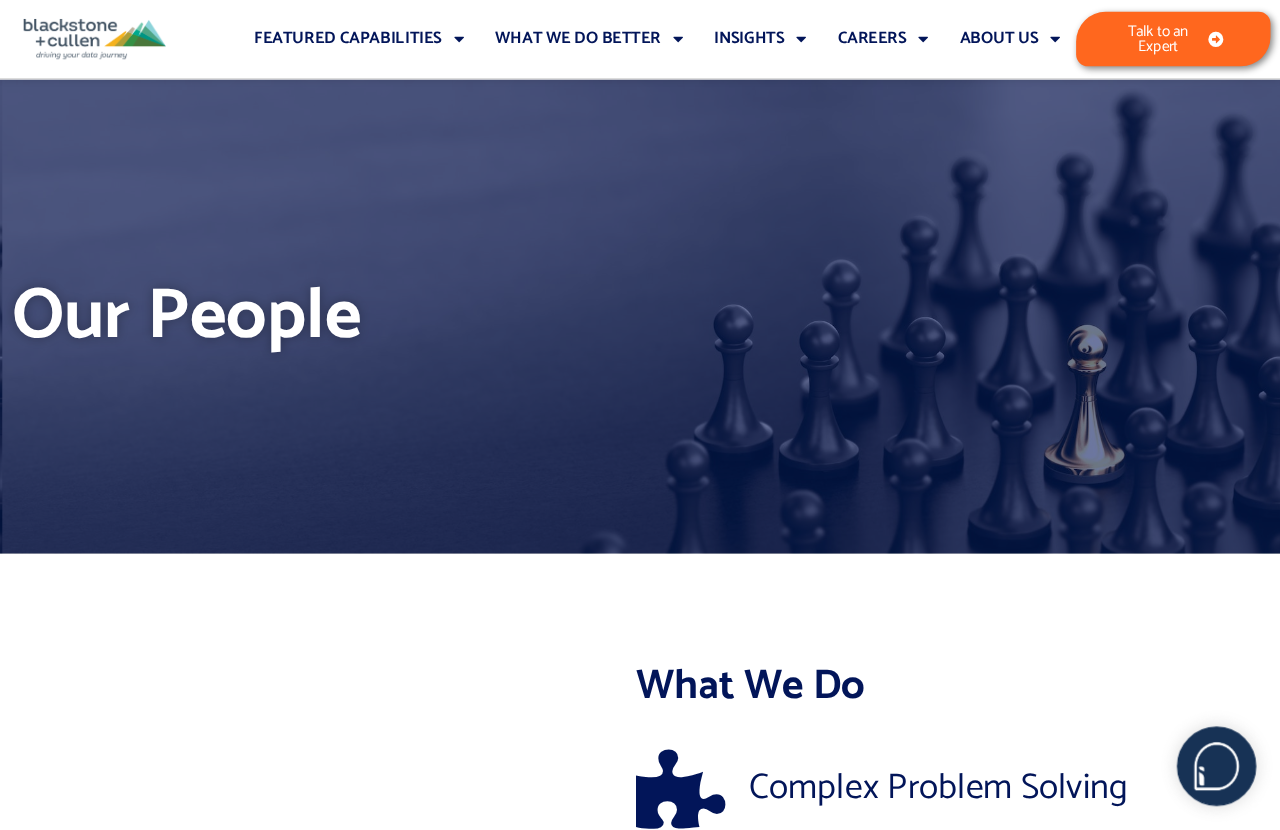 scroll, scrollTop: 0, scrollLeft: 0, axis: both 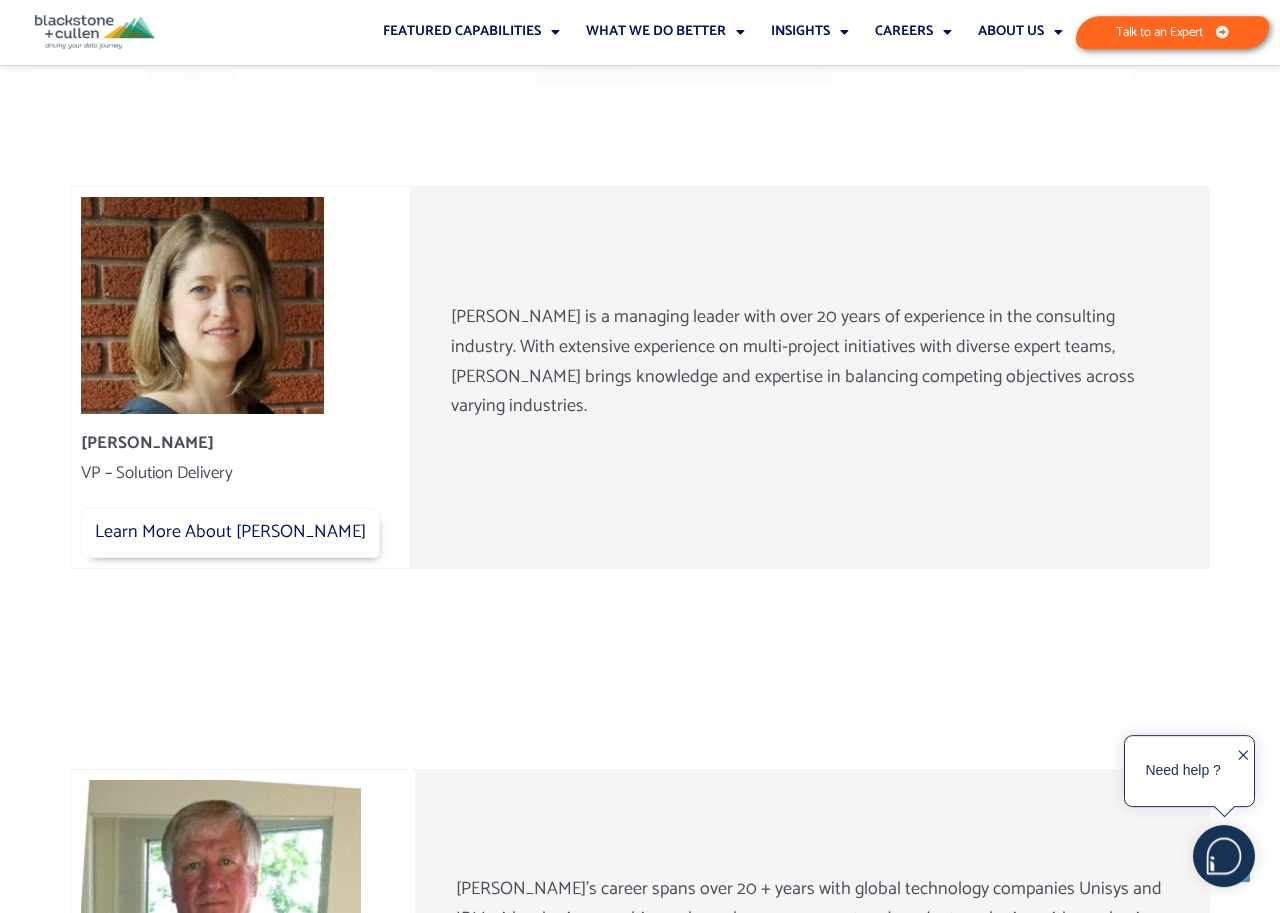 click on "Learn More About Elizabeth" at bounding box center (230, 534) 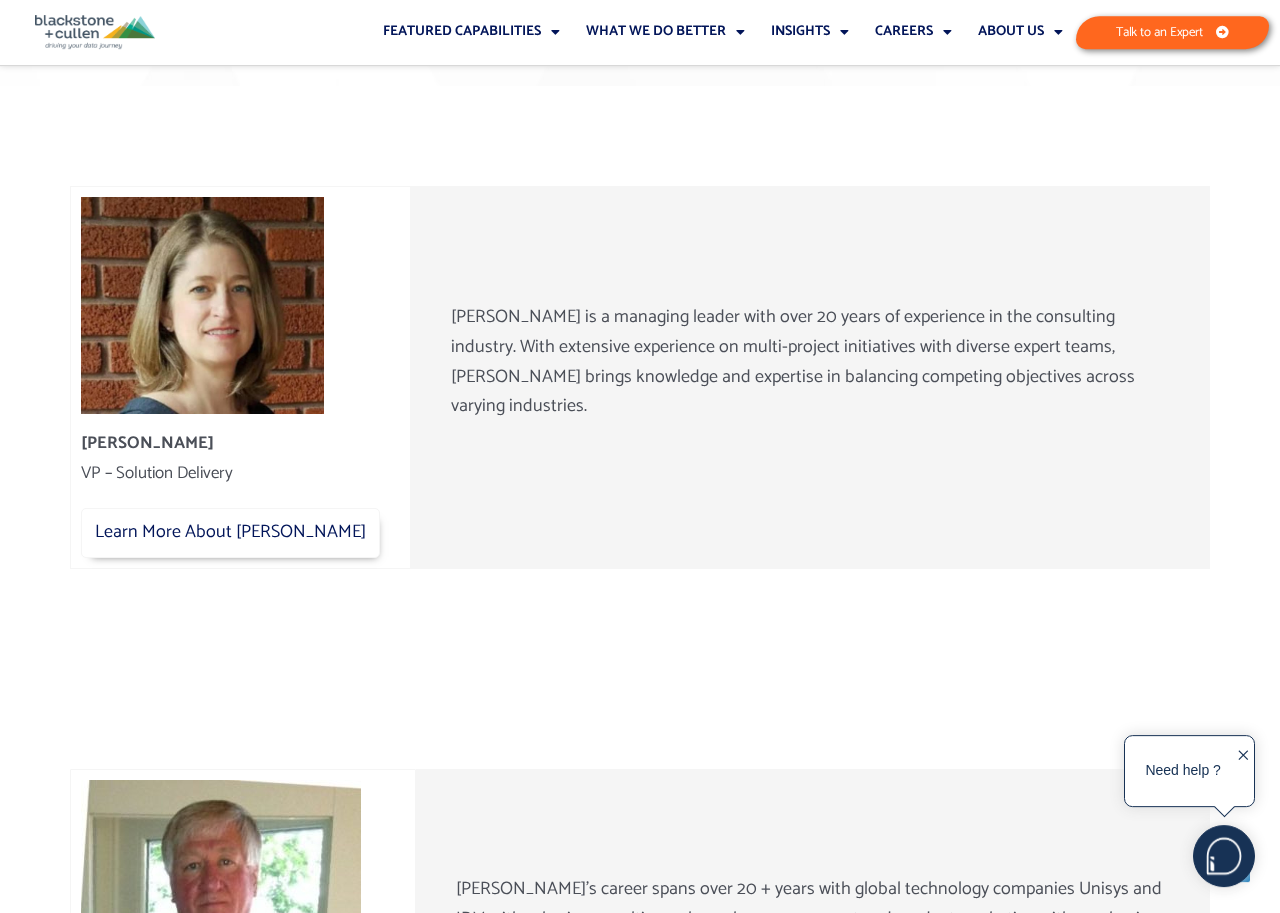 click on "Learn More About Elizabeth" at bounding box center [230, 534] 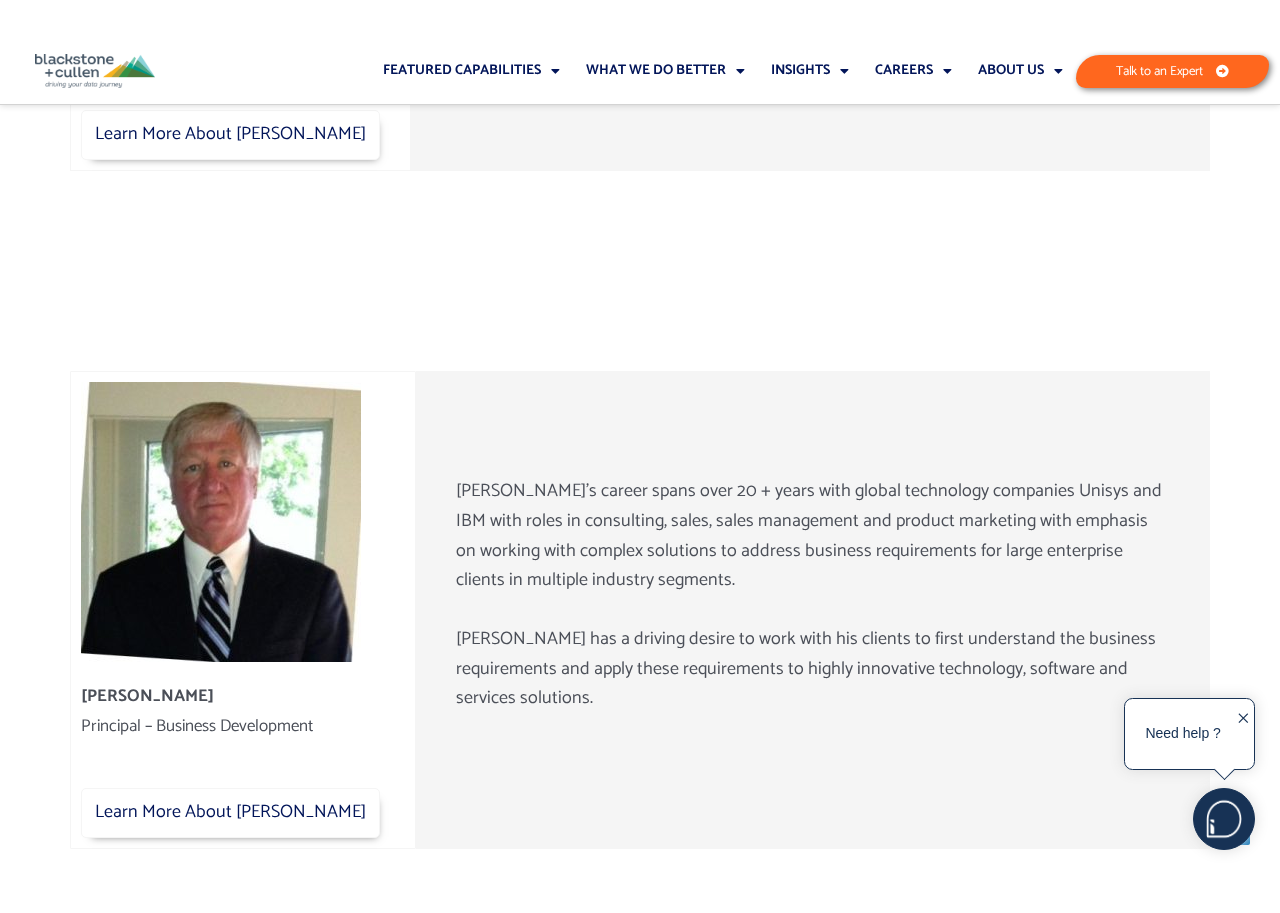 scroll, scrollTop: 3234, scrollLeft: 0, axis: vertical 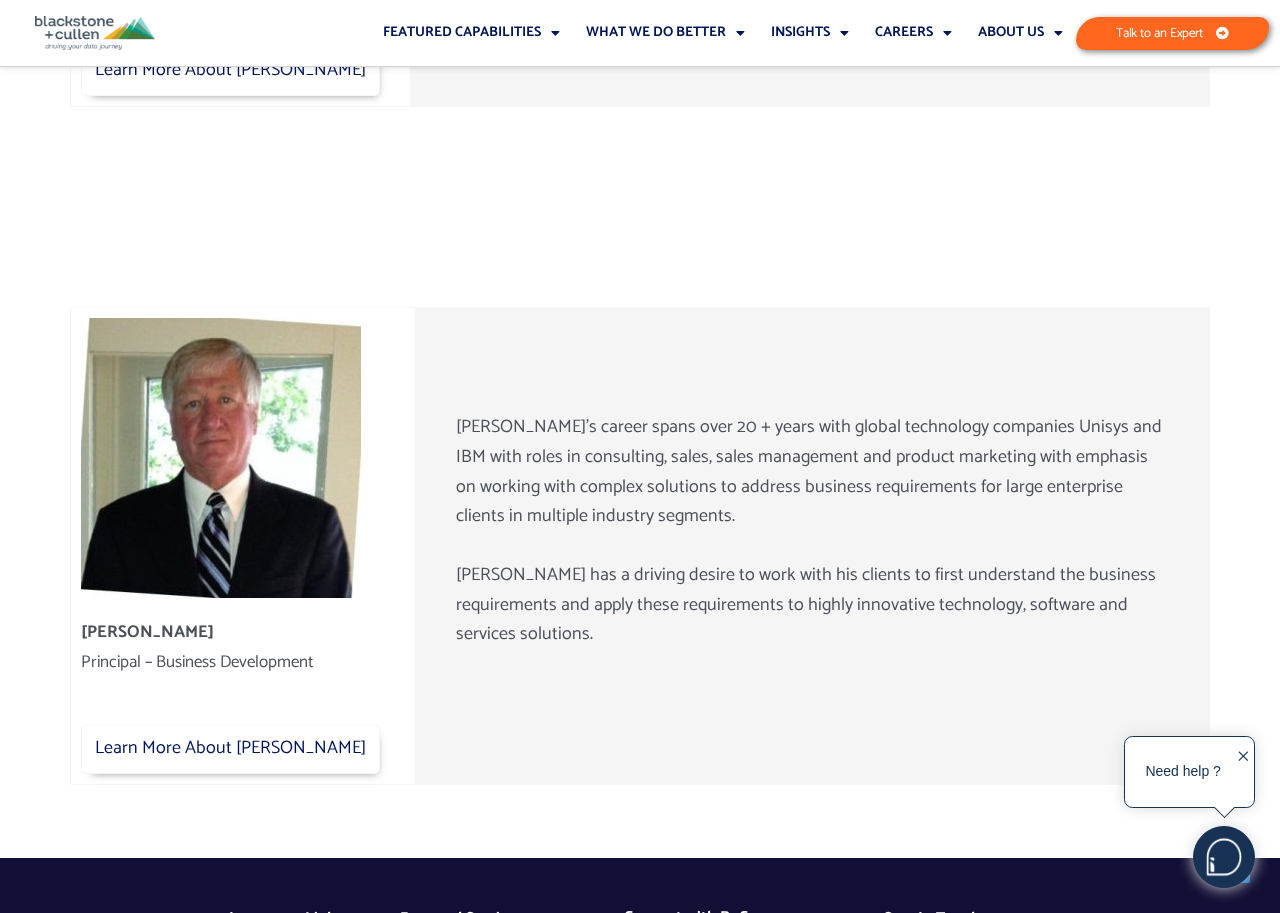 click on "Learn More About Michael" at bounding box center (230, 749) 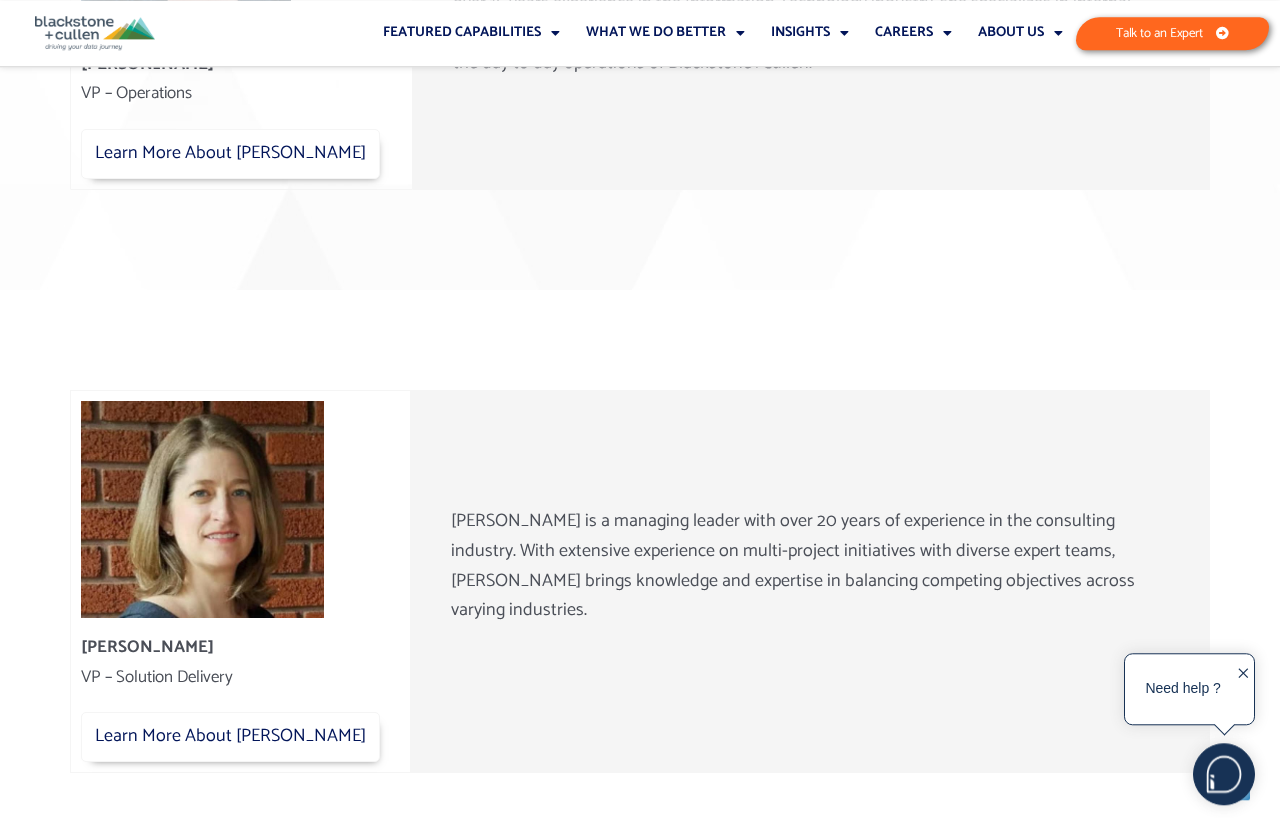scroll, scrollTop: 2568, scrollLeft: 0, axis: vertical 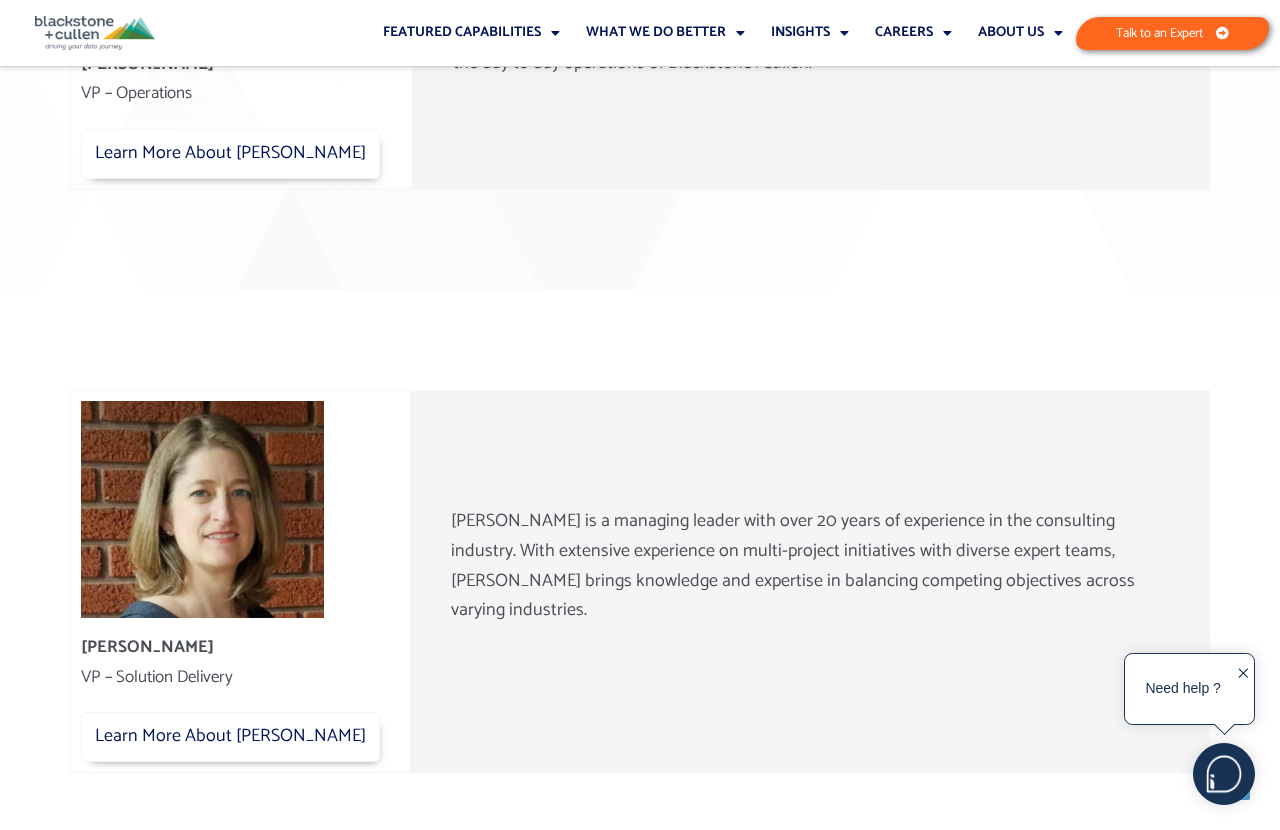 click on "About Us" 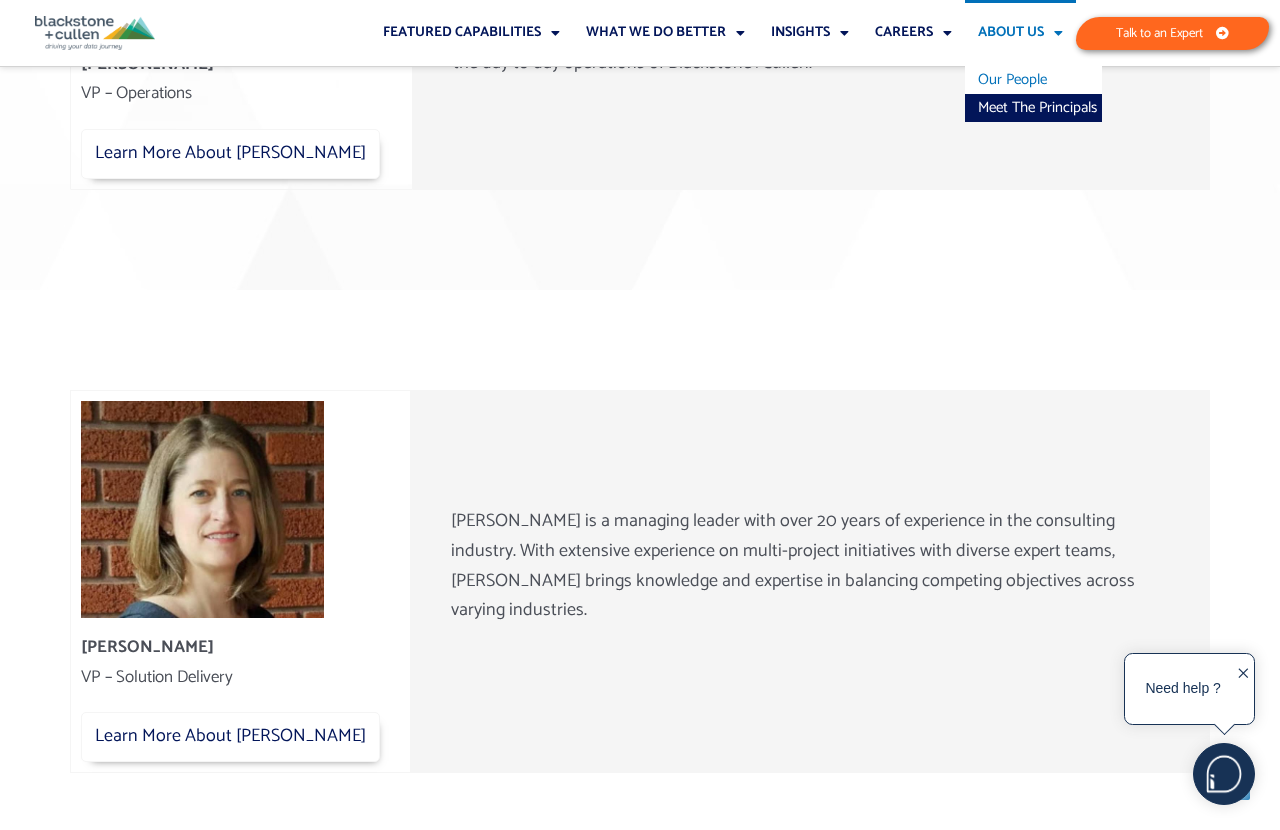click on "Meet The Principals" 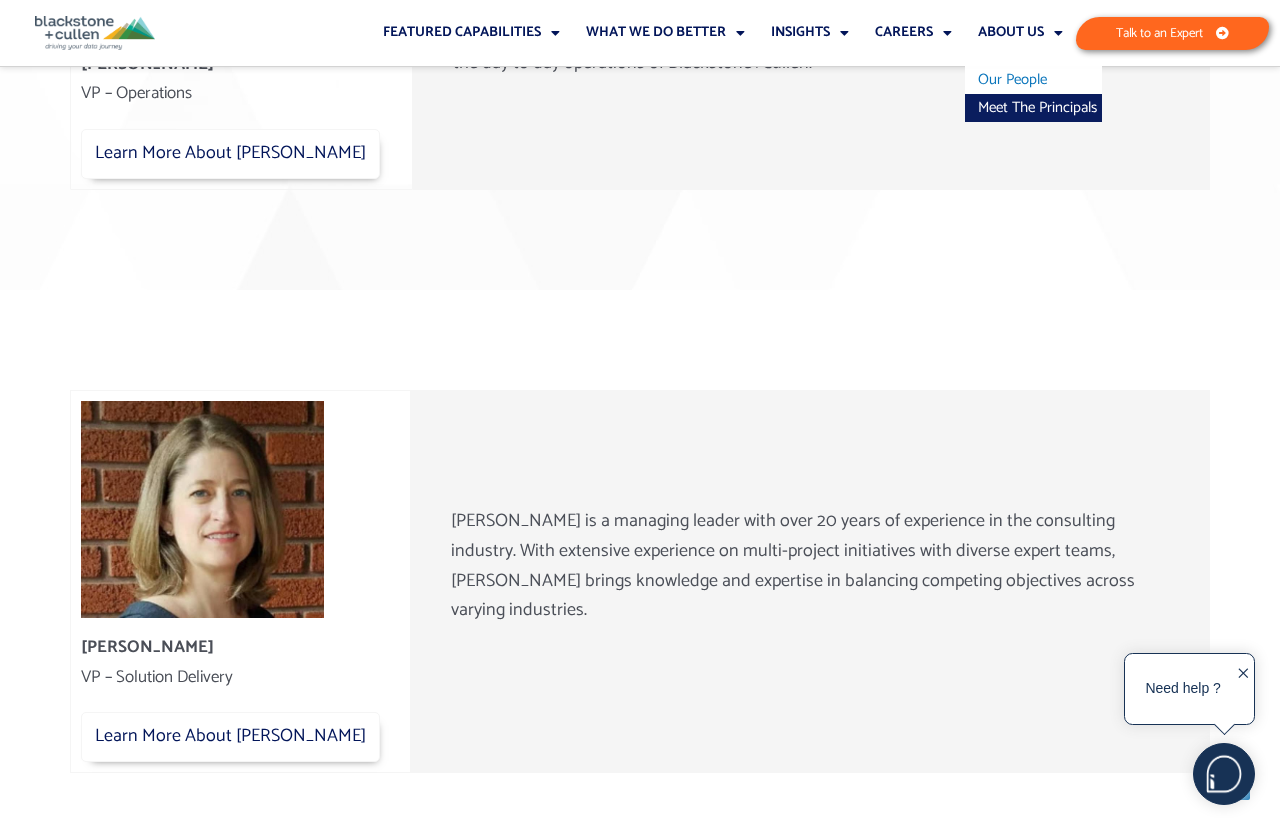 click on "Meet The Principals" 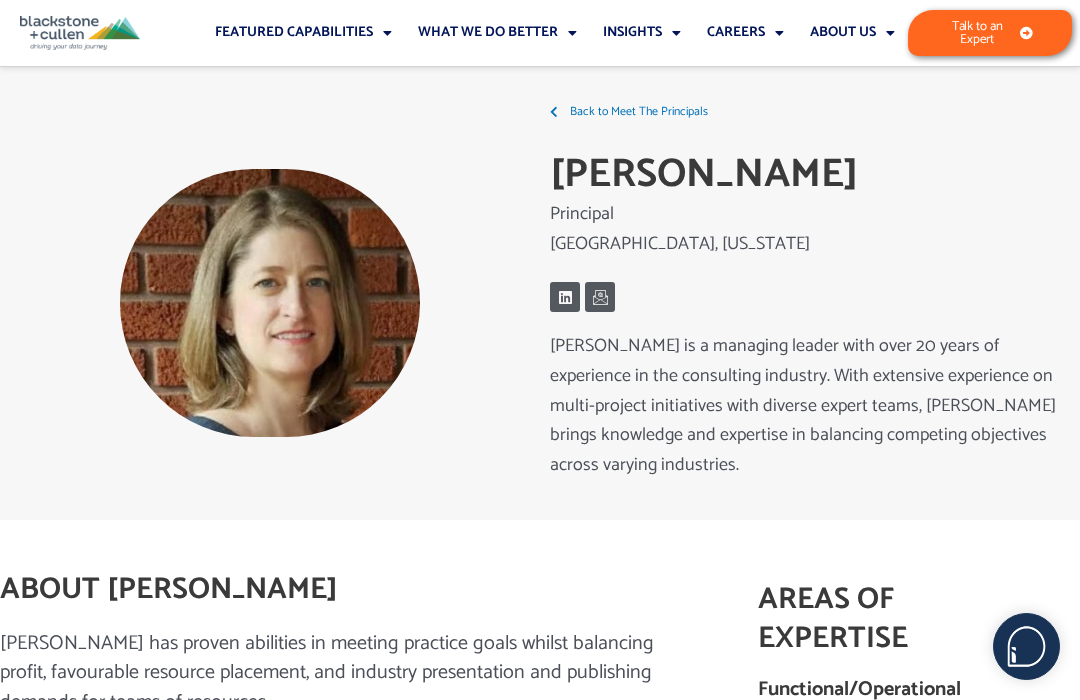 scroll, scrollTop: 0, scrollLeft: 0, axis: both 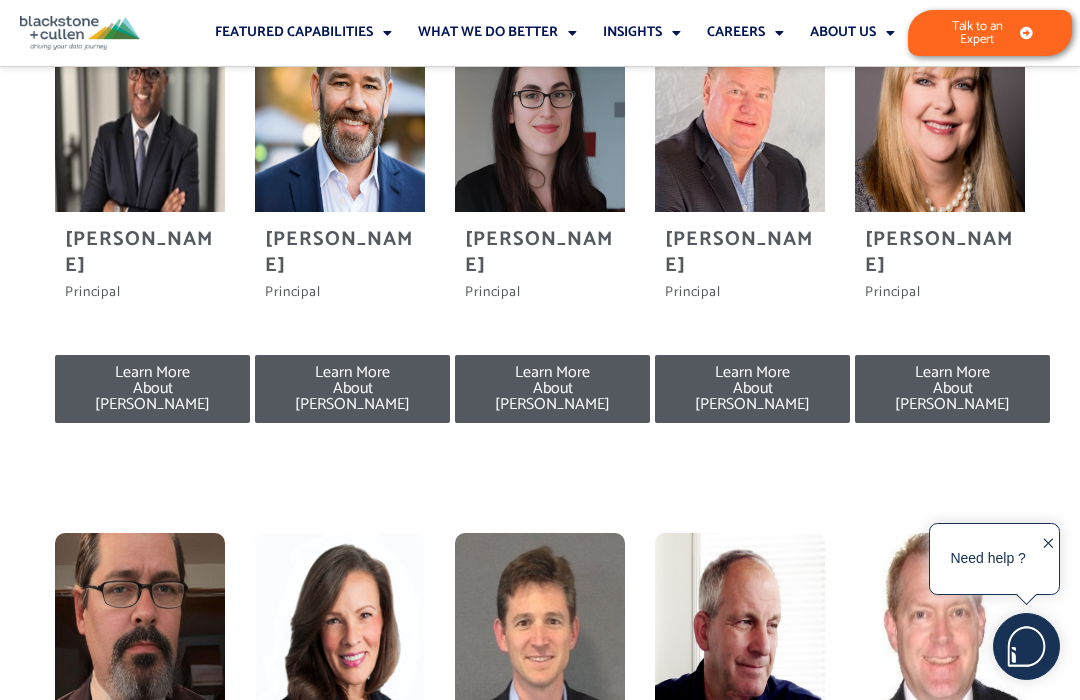 click on "Learn More About Karyn" at bounding box center [952, 389] 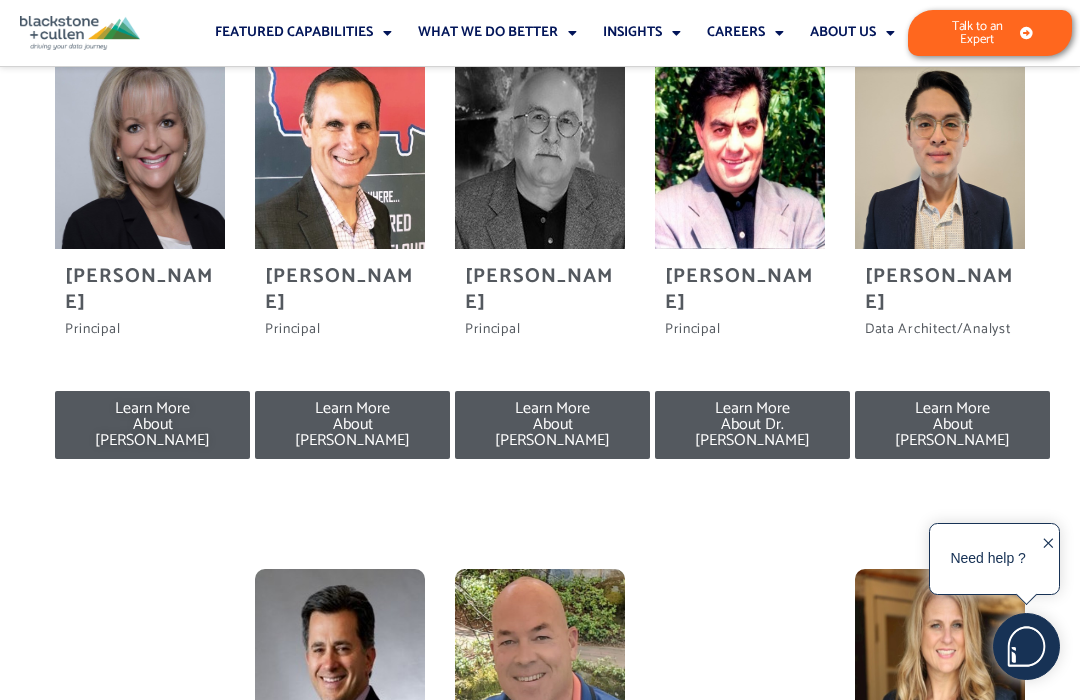 scroll, scrollTop: 2529, scrollLeft: 0, axis: vertical 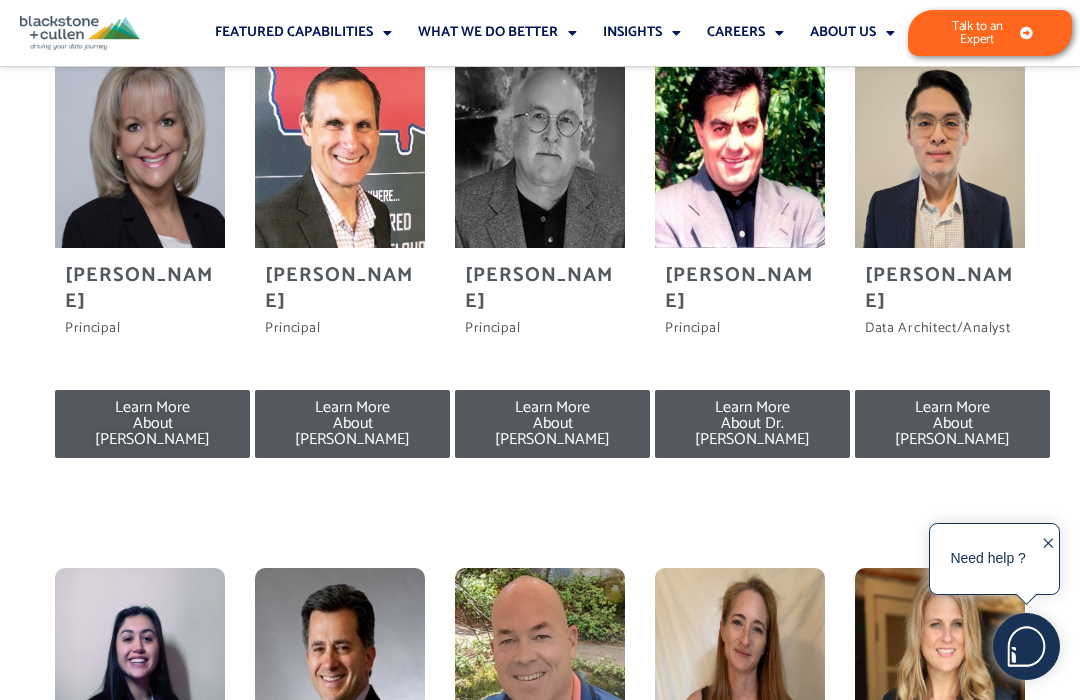 click on "Learn More About Eric" at bounding box center [952, 424] 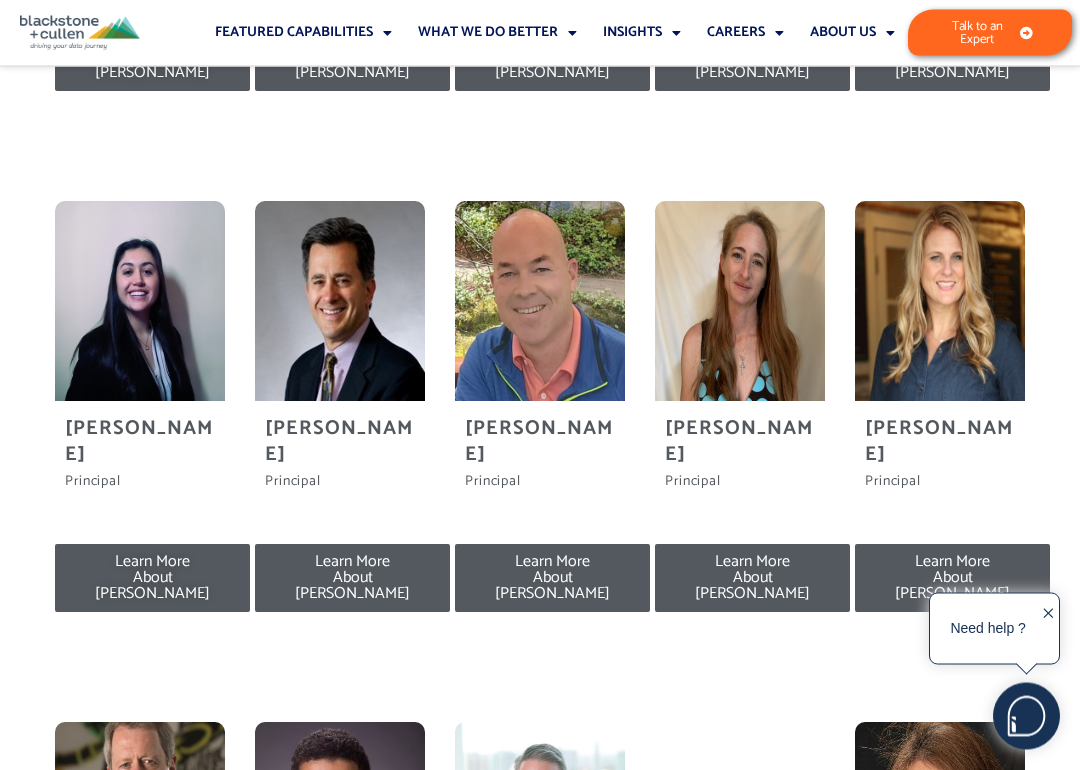 scroll, scrollTop: 2898, scrollLeft: 0, axis: vertical 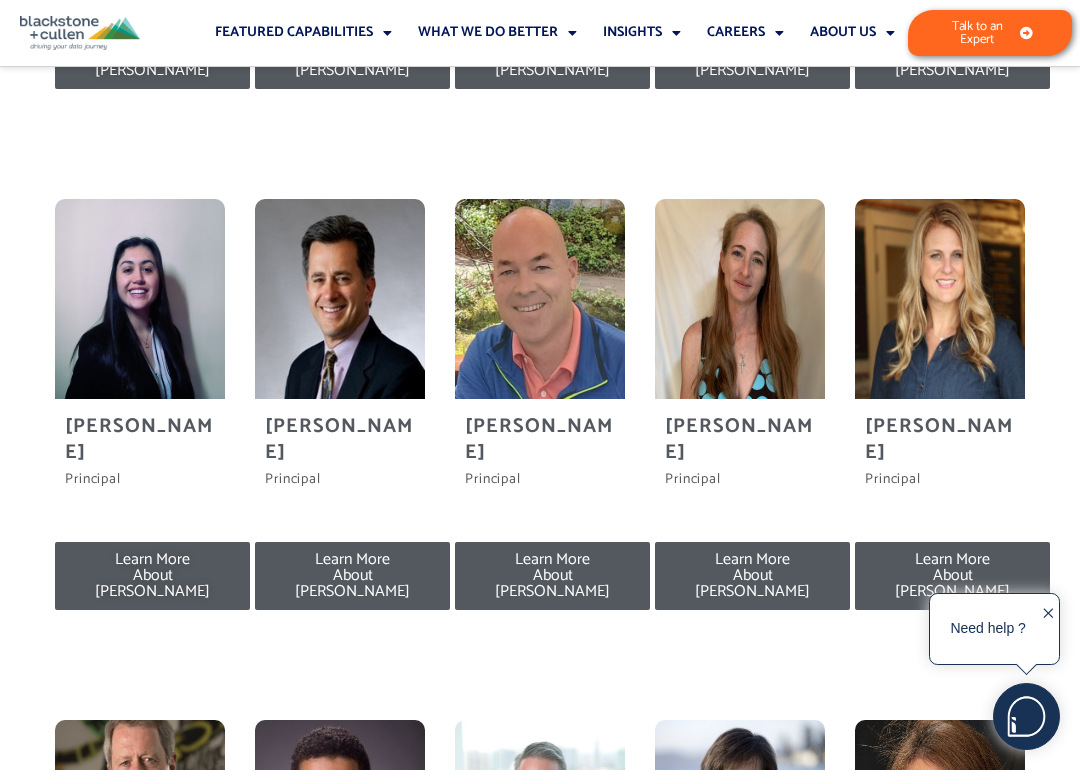 click on "Learn More About Sarah" at bounding box center [152, 576] 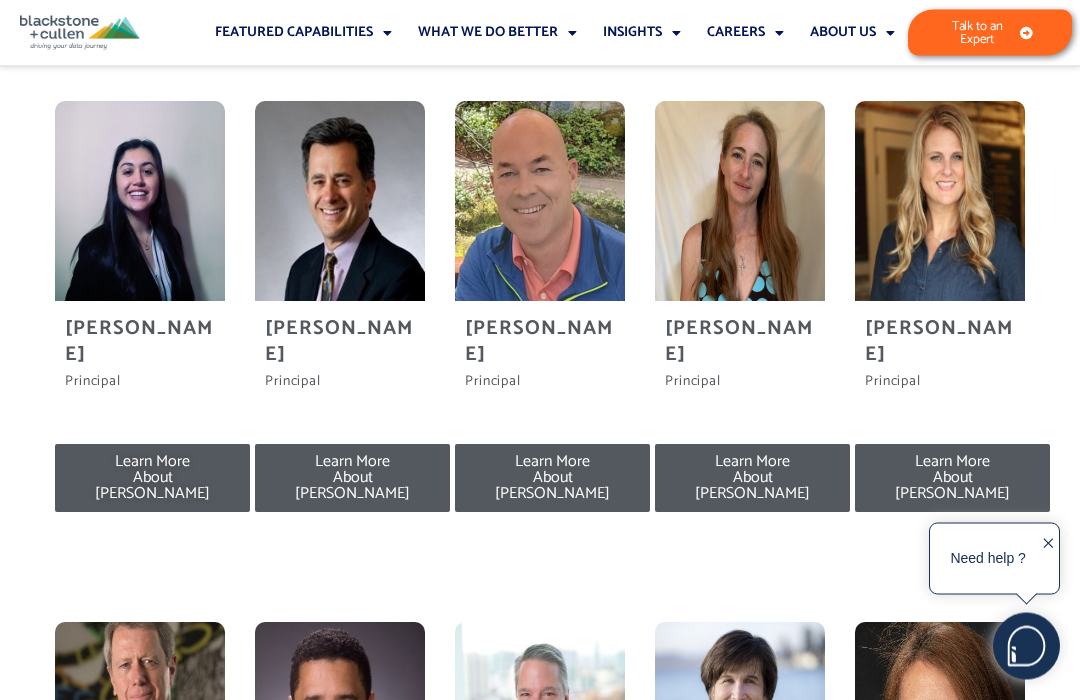 scroll, scrollTop: 2996, scrollLeft: 0, axis: vertical 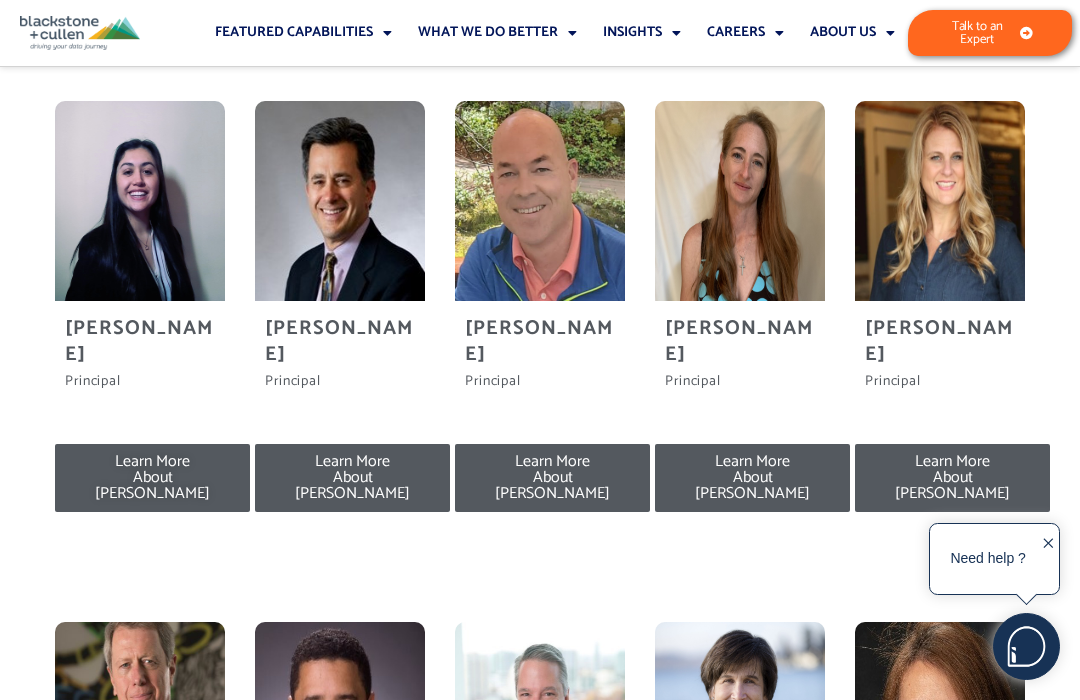 click on "Principal" at bounding box center (740, 382) 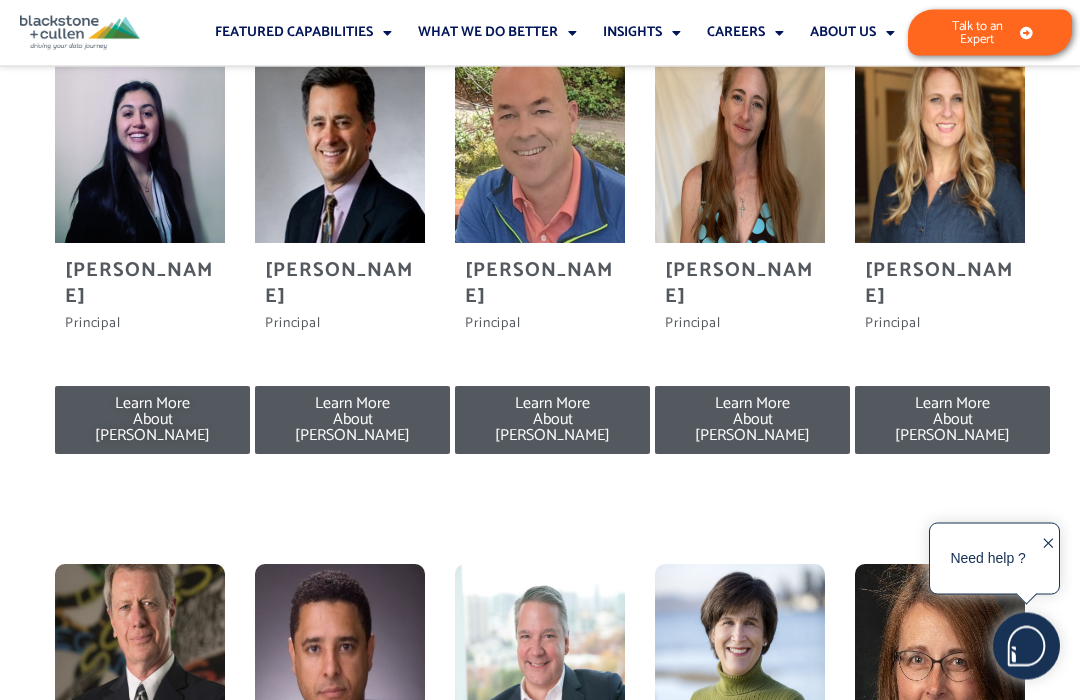 scroll, scrollTop: 3054, scrollLeft: 0, axis: vertical 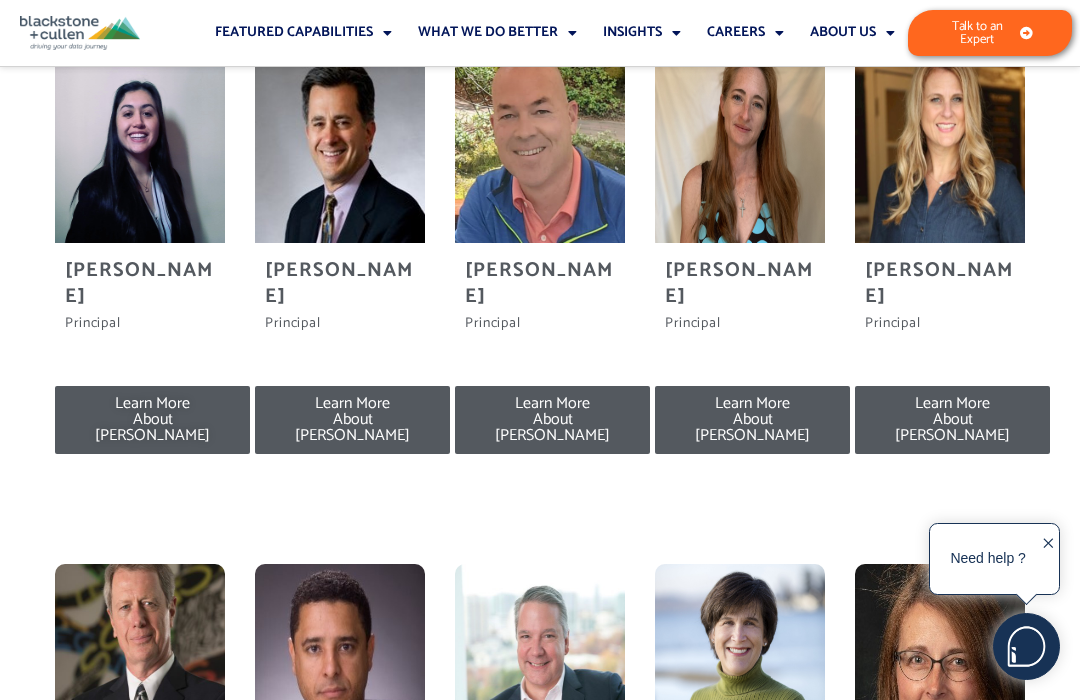 click on "Learn More About Melissa" at bounding box center [952, 420] 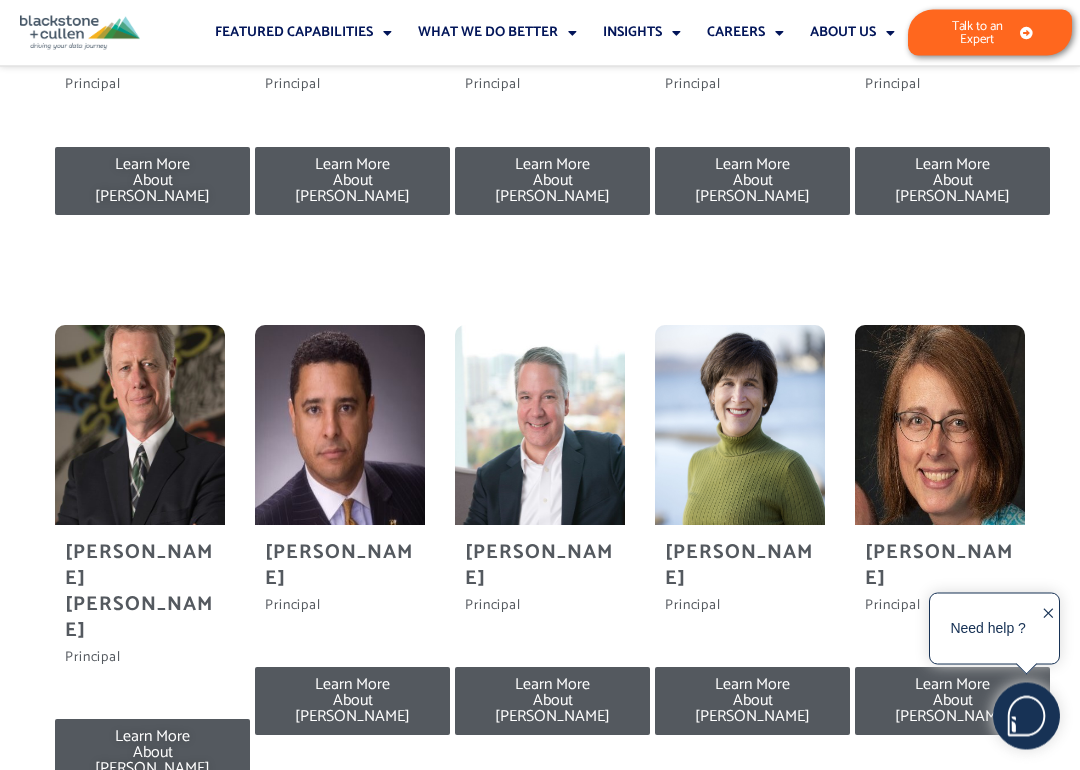 scroll, scrollTop: 3293, scrollLeft: 0, axis: vertical 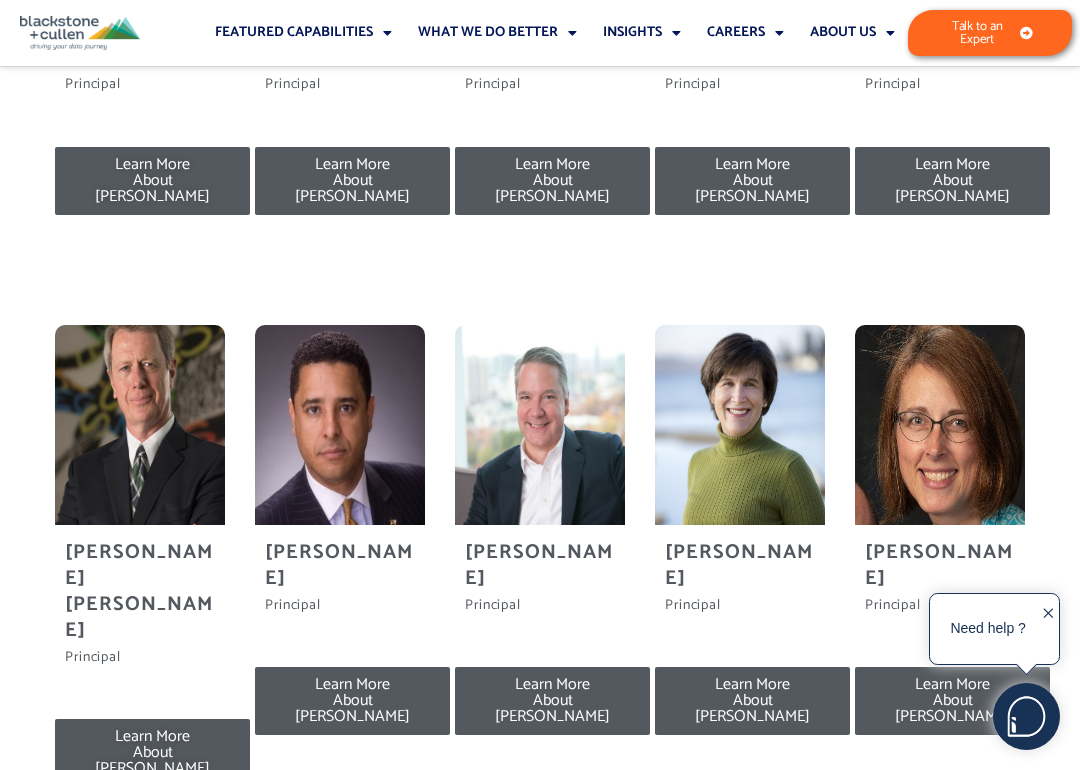 click on "Learn More About J. Paul" at bounding box center [152, 753] 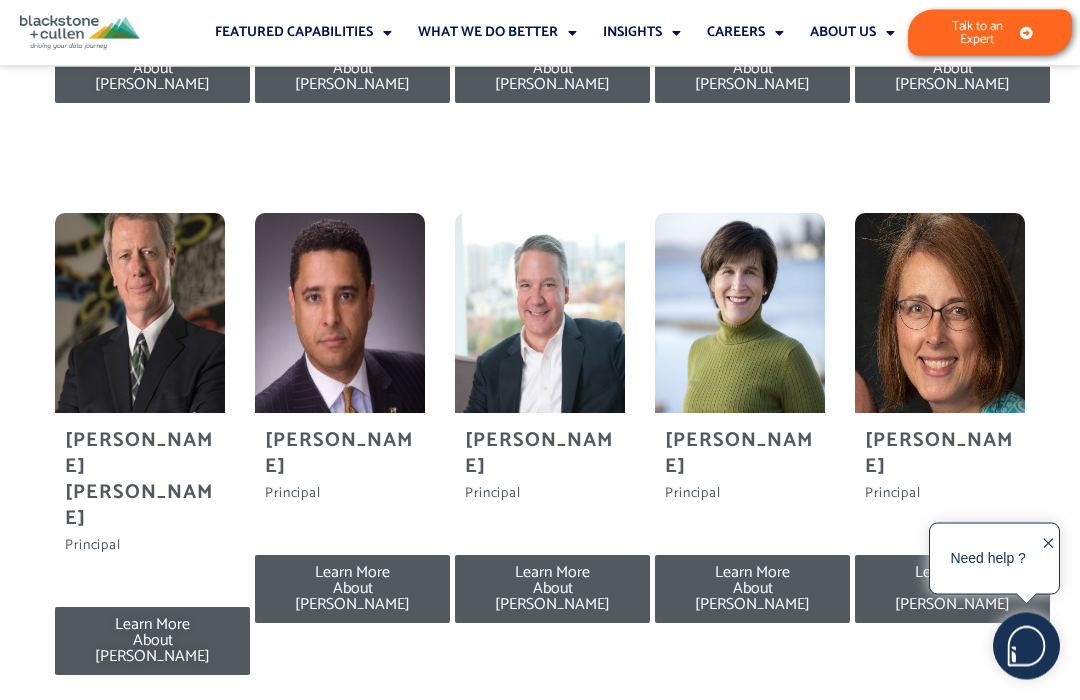 scroll, scrollTop: 3408, scrollLeft: 0, axis: vertical 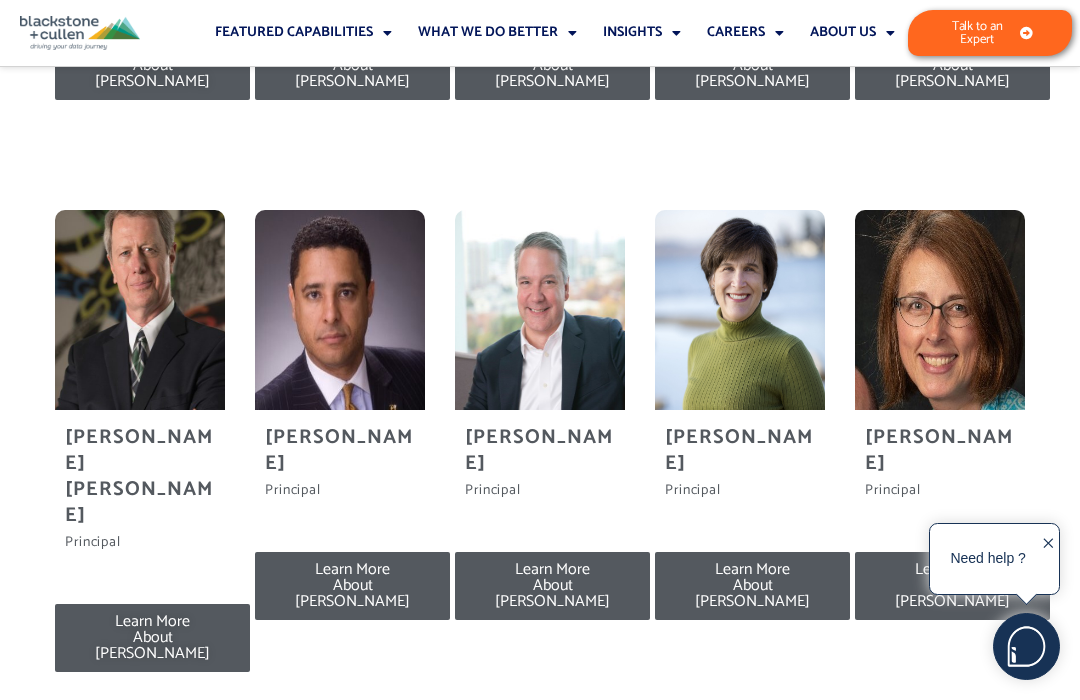 click on "Learn More About Jason" at bounding box center (352, 586) 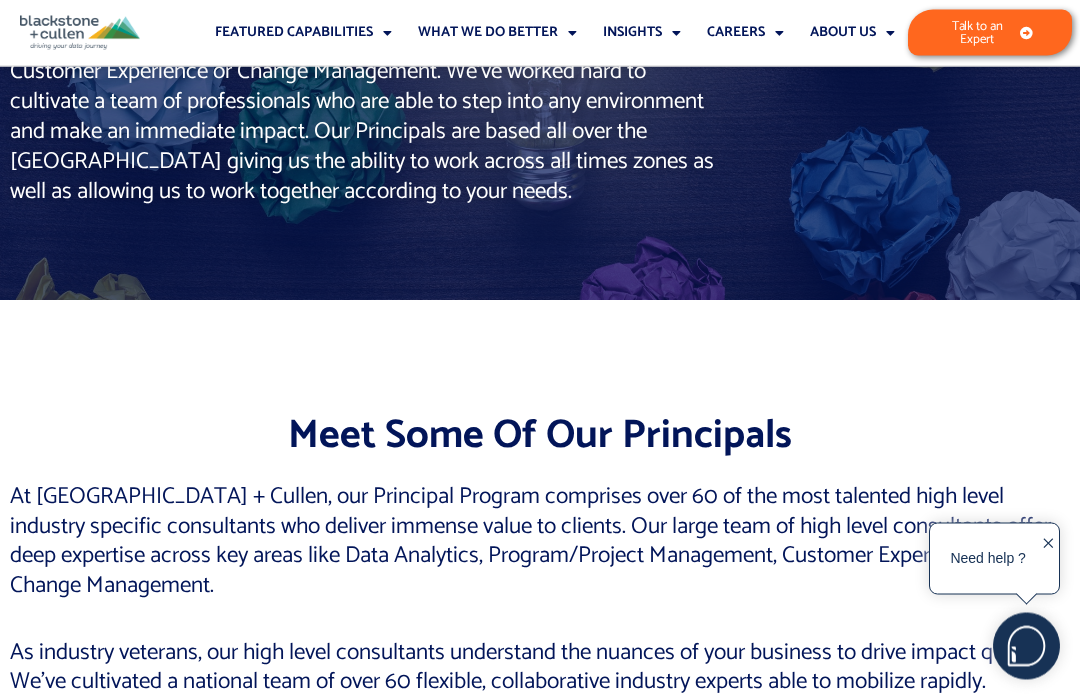 scroll, scrollTop: 0, scrollLeft: 0, axis: both 